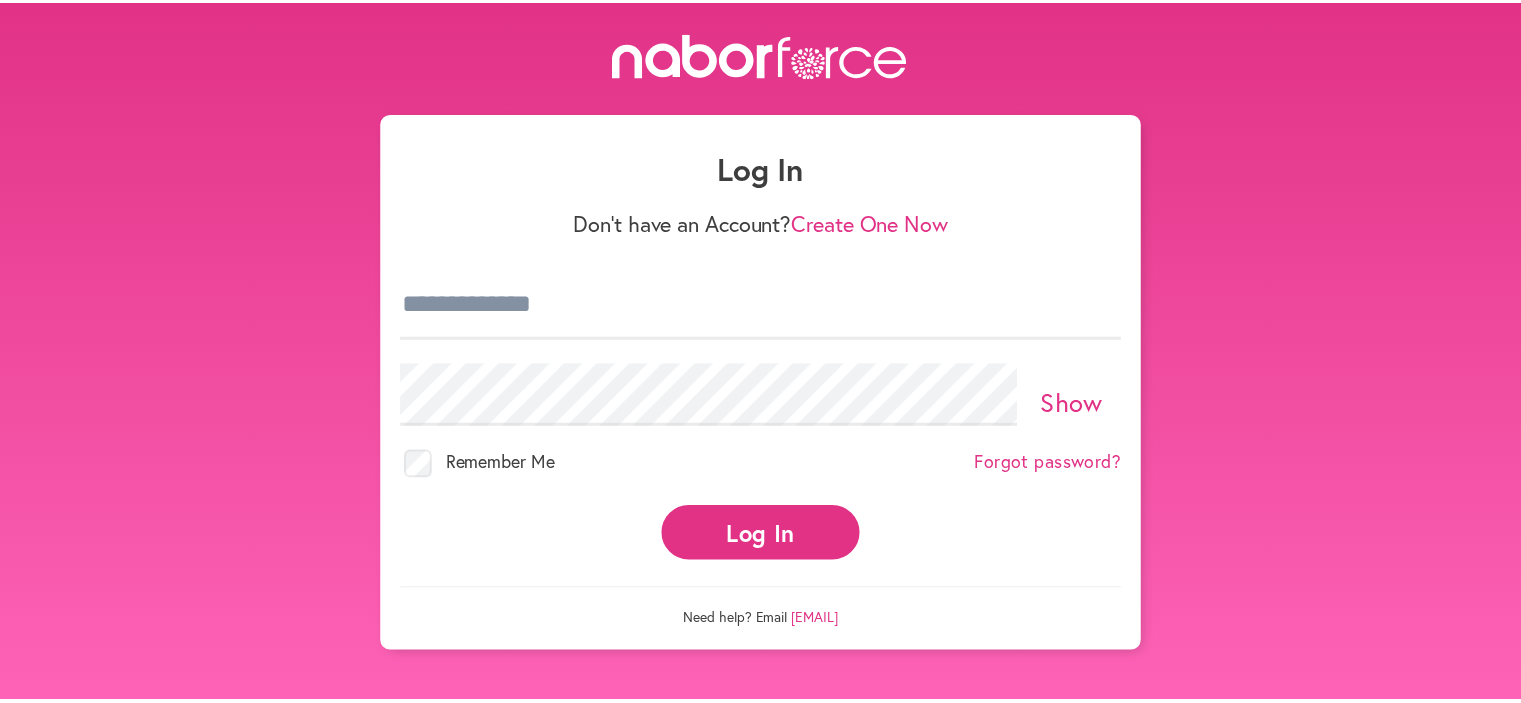 scroll, scrollTop: 0, scrollLeft: 0, axis: both 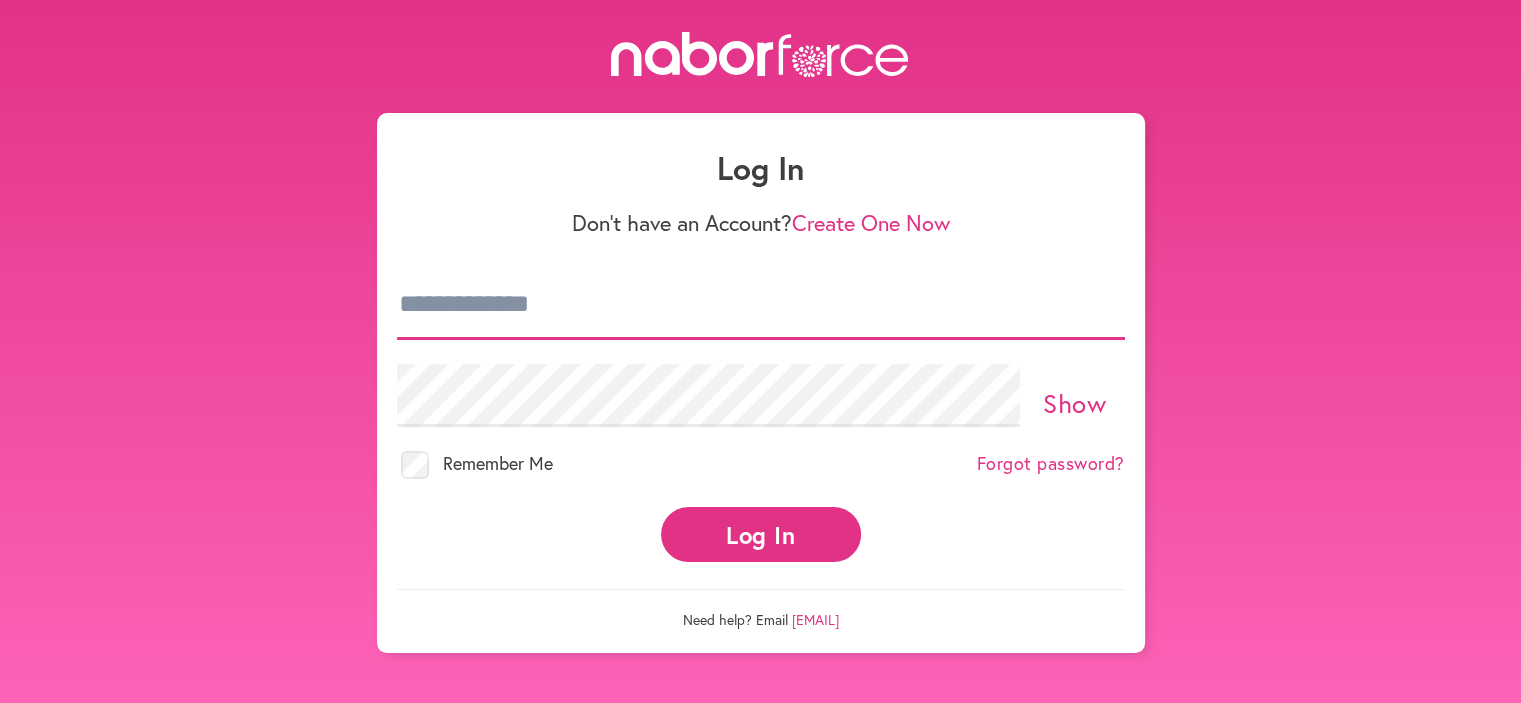 type on "**********" 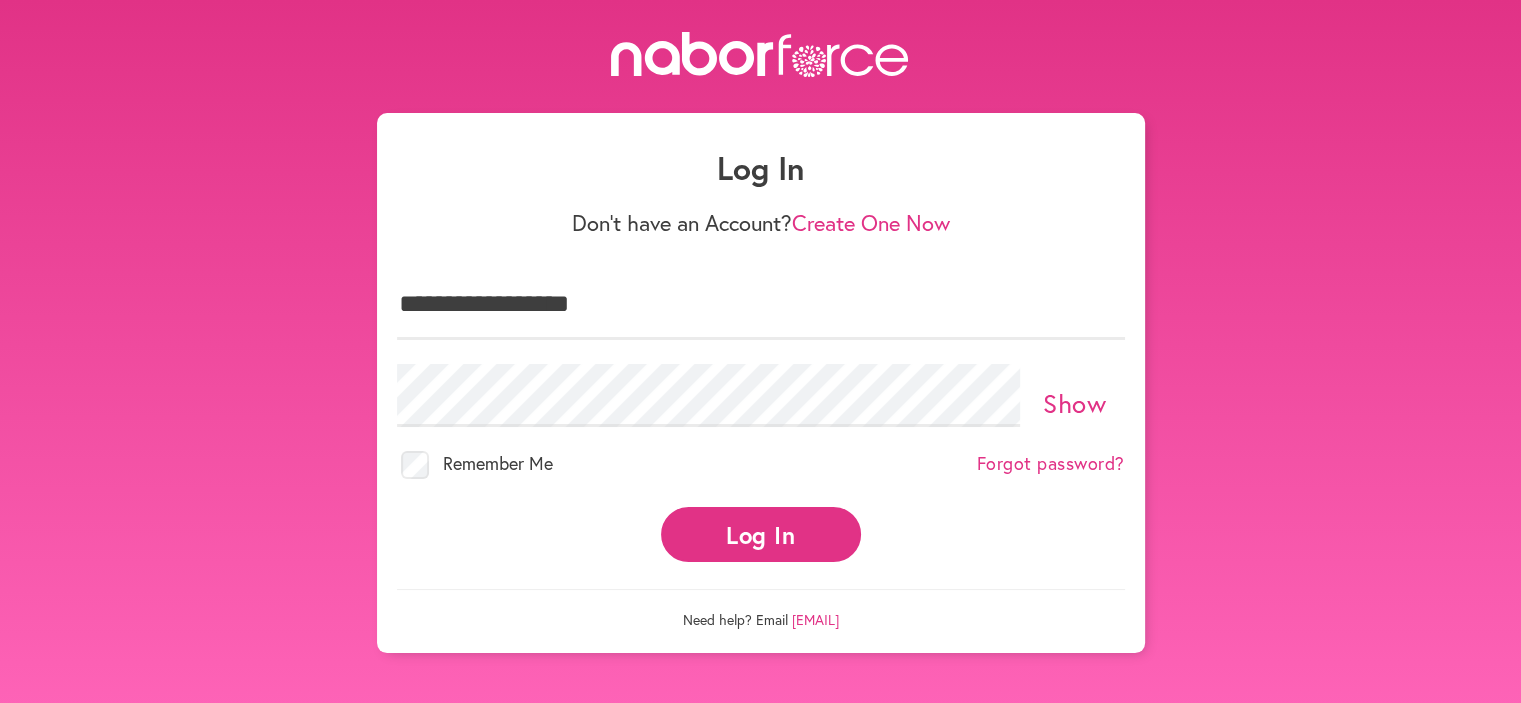 click on "Log In" at bounding box center [761, 534] 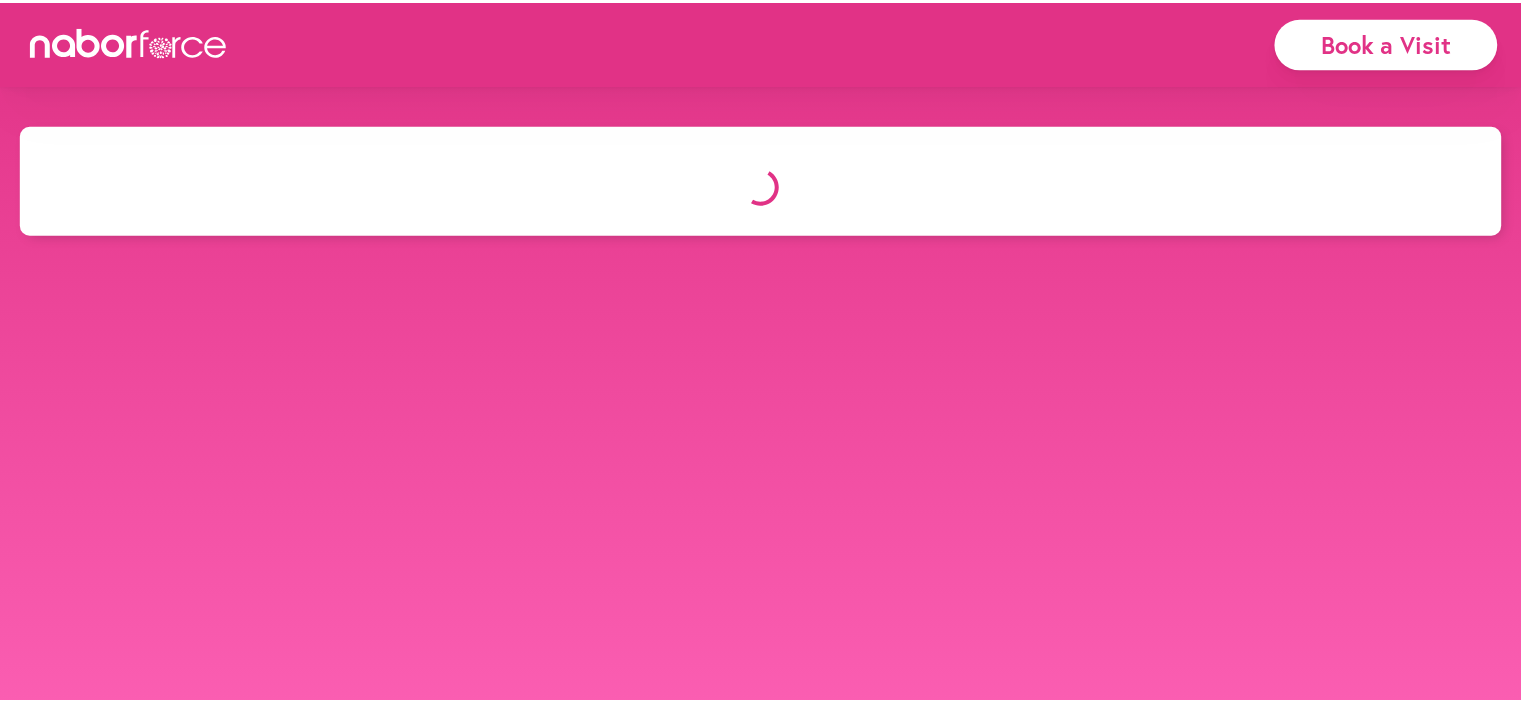 scroll, scrollTop: 0, scrollLeft: 0, axis: both 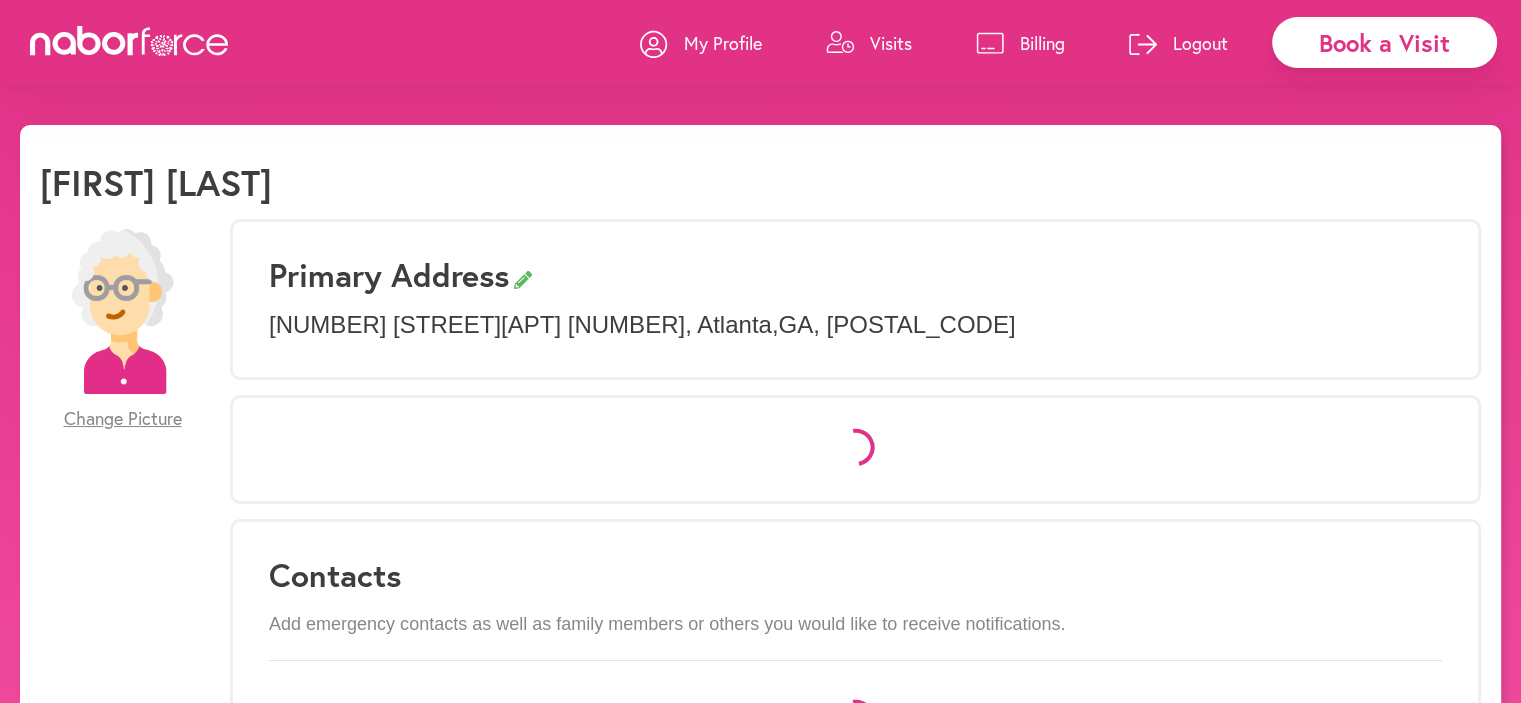 select on "*" 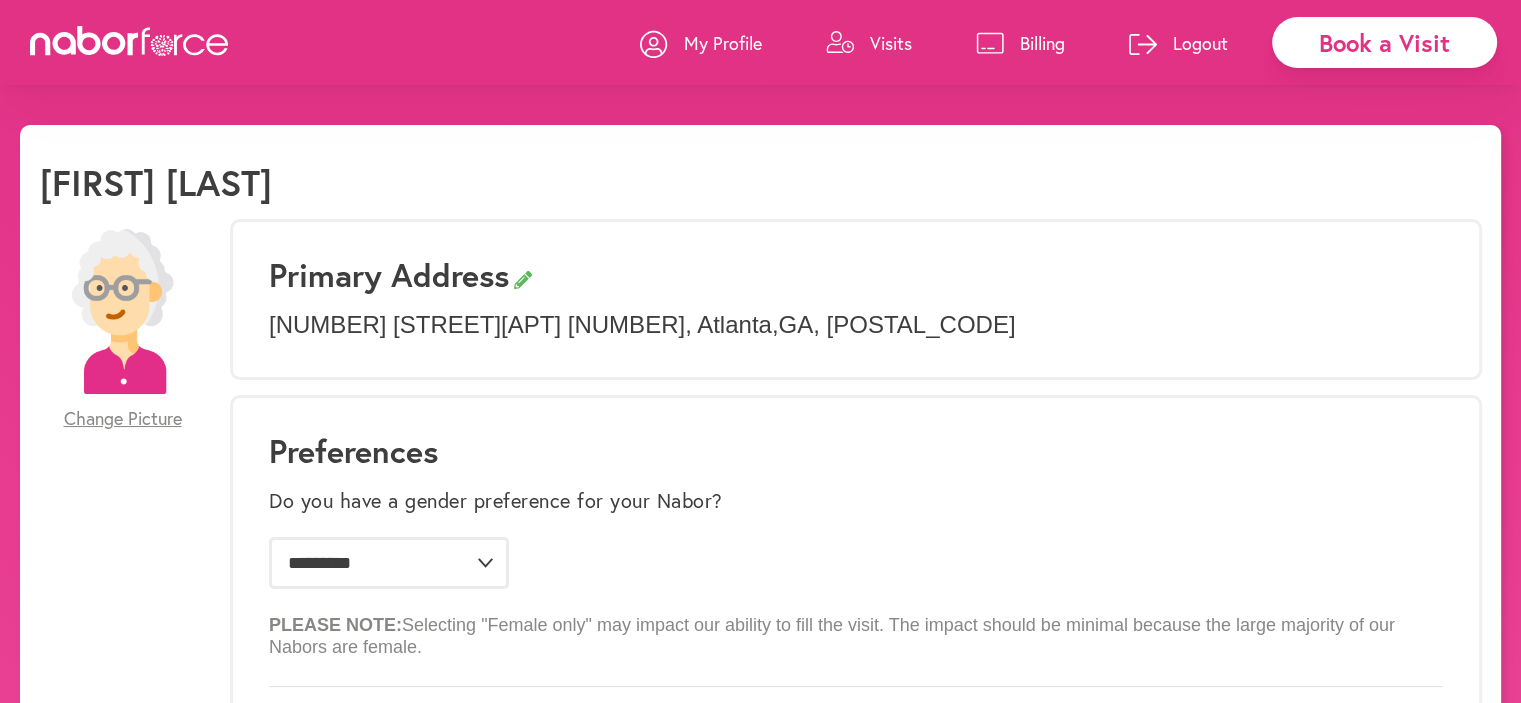 click on "Visits" at bounding box center [891, 43] 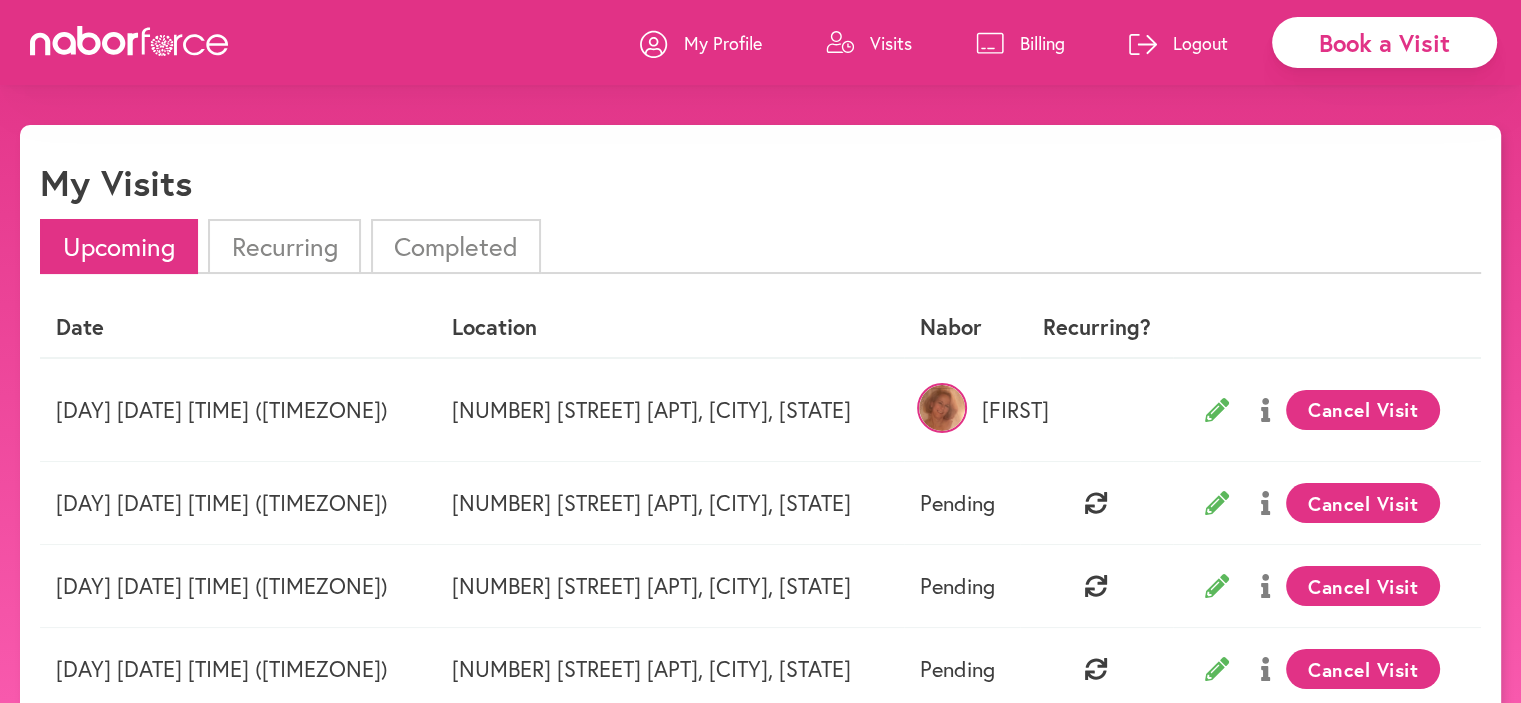 click 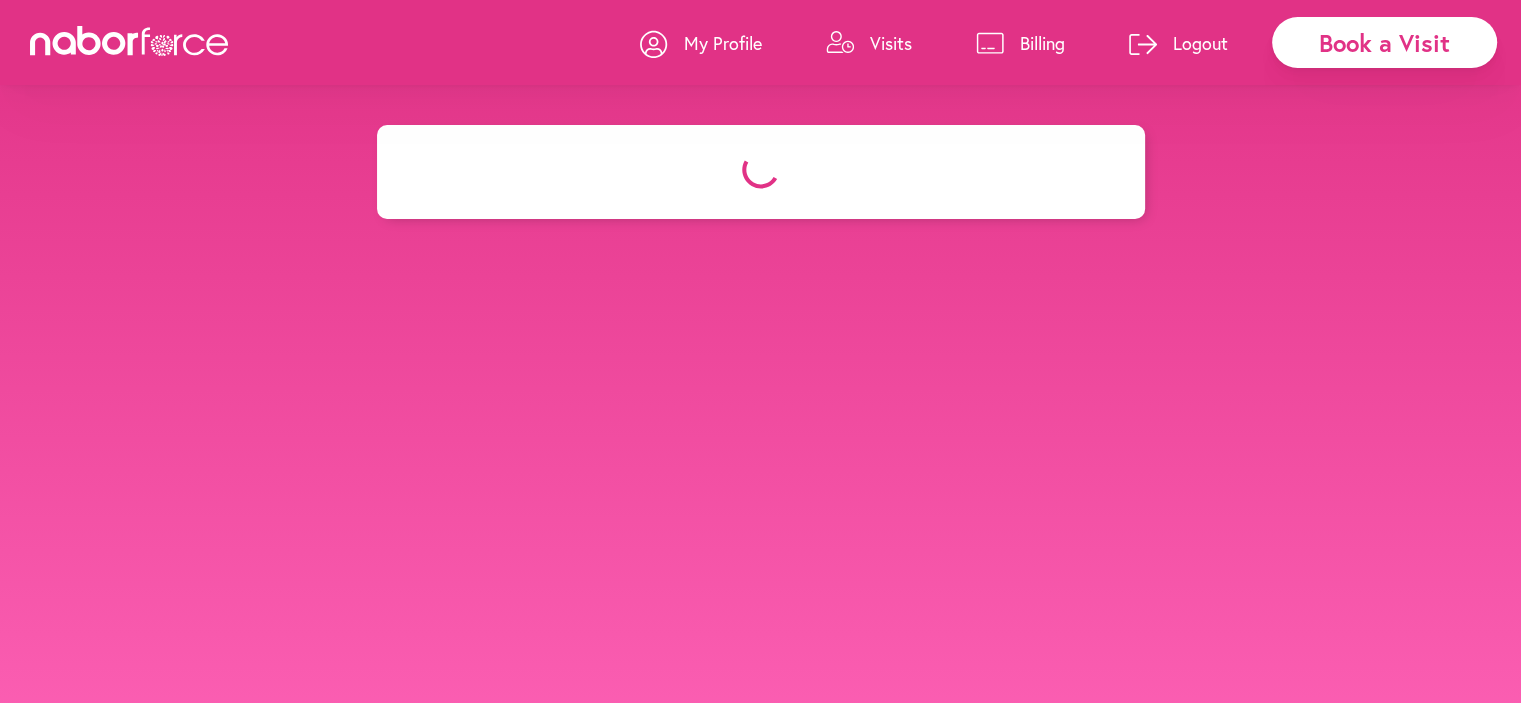 select on "********" 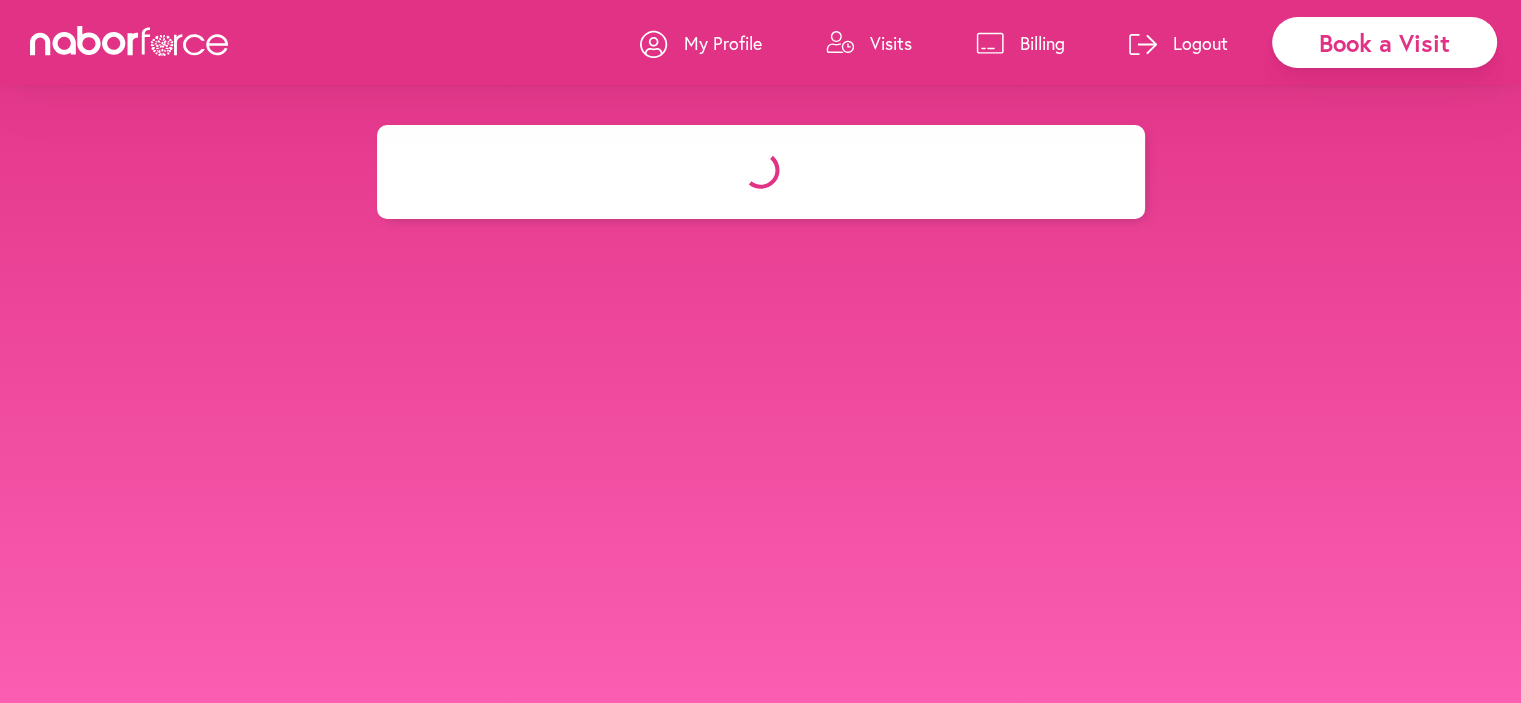 select on "***" 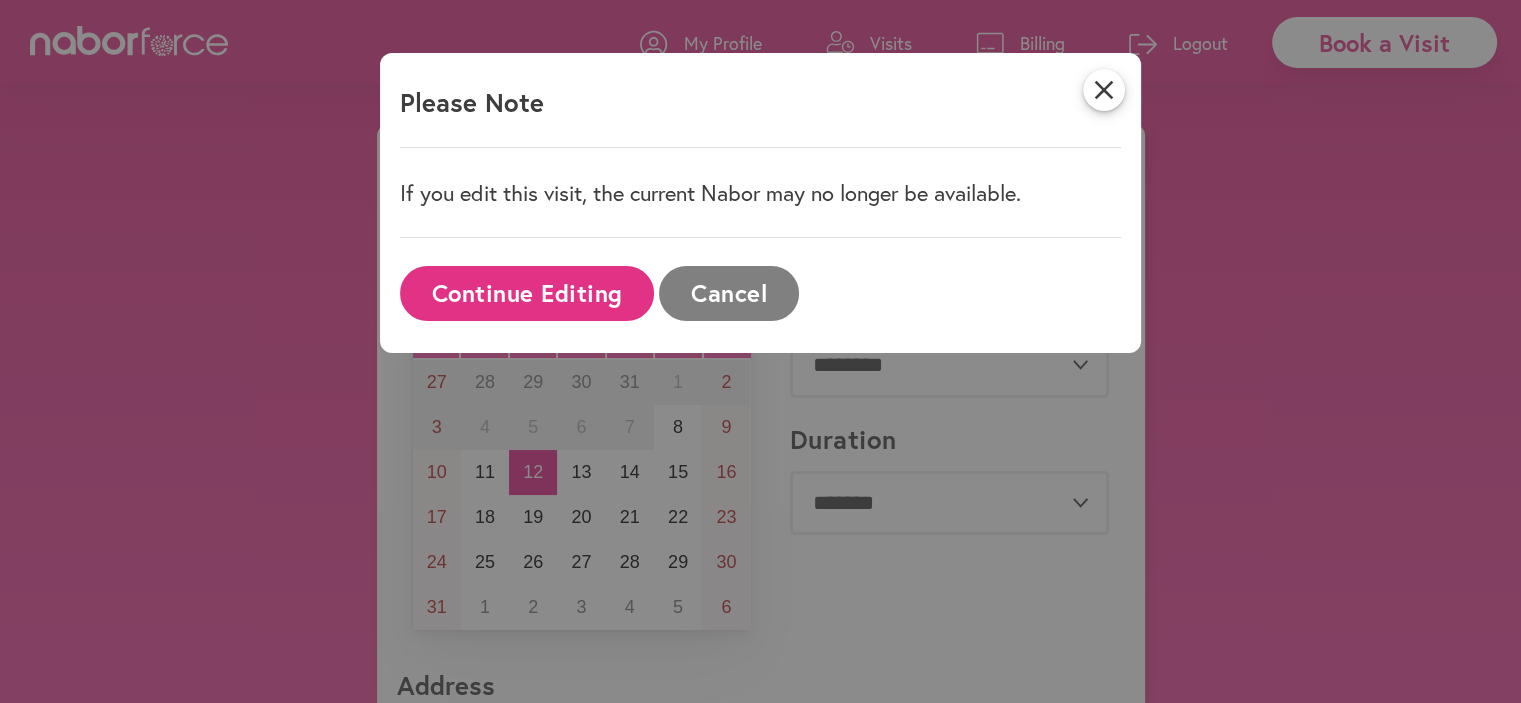 click on "Continue Editing" at bounding box center [527, 293] 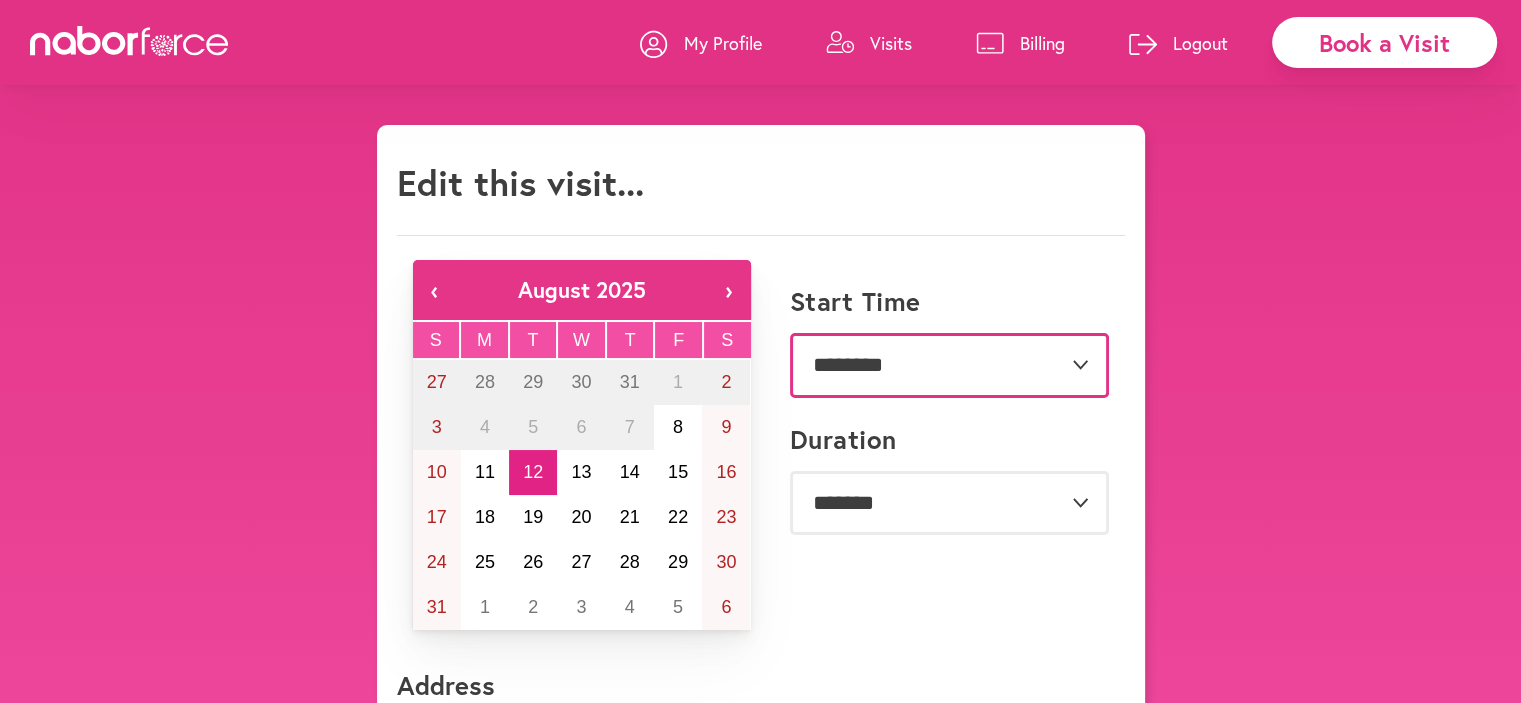 click on "**********" at bounding box center [949, 365] 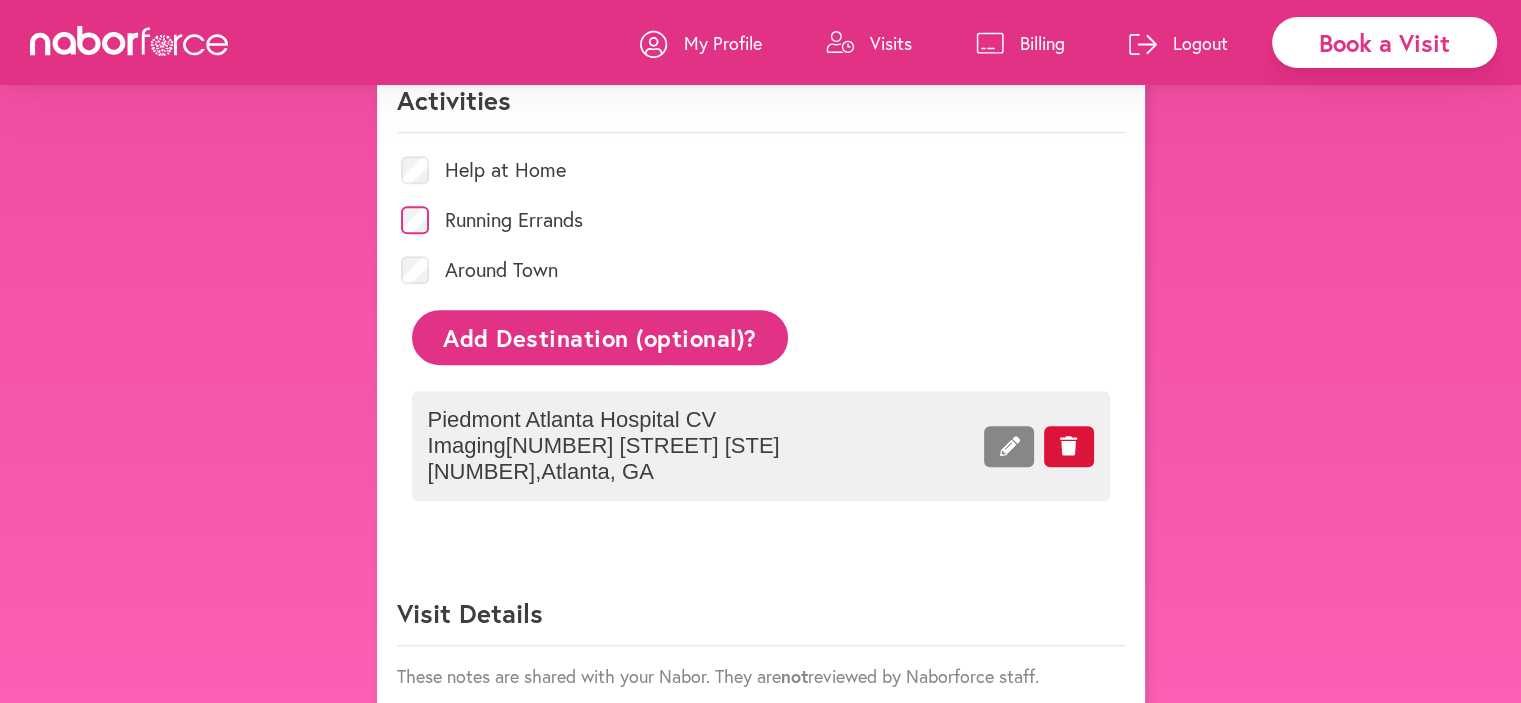 scroll, scrollTop: 921, scrollLeft: 0, axis: vertical 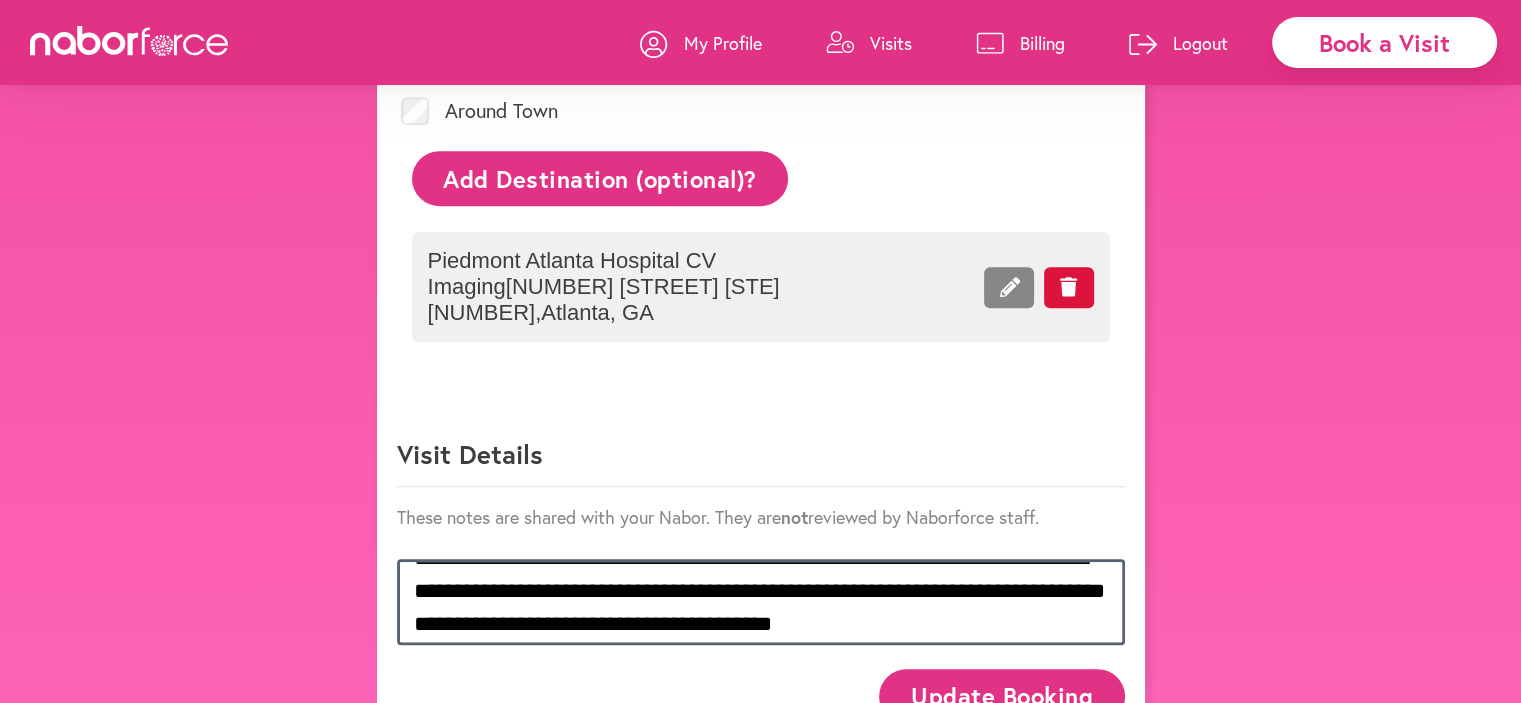 click on "**********" at bounding box center (761, 601) 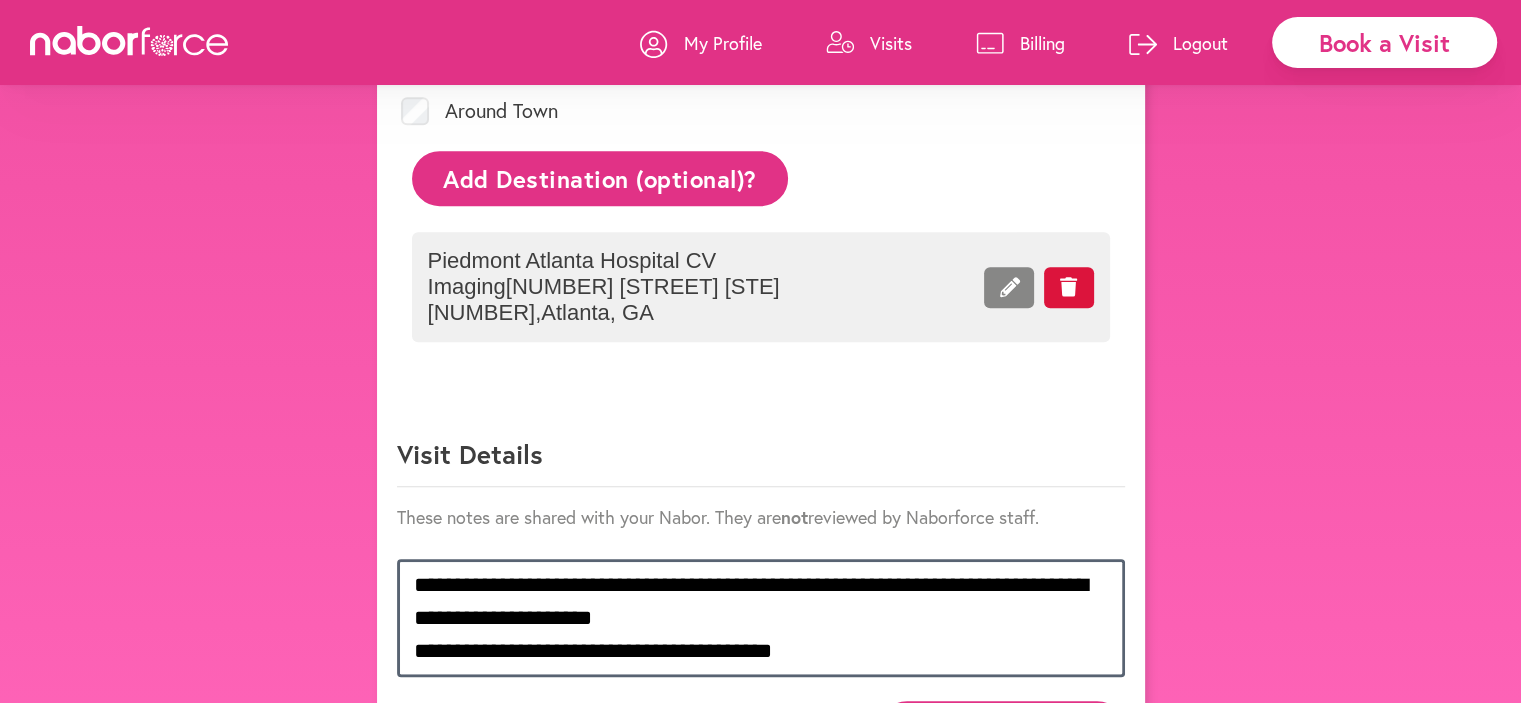 scroll, scrollTop: 0, scrollLeft: 0, axis: both 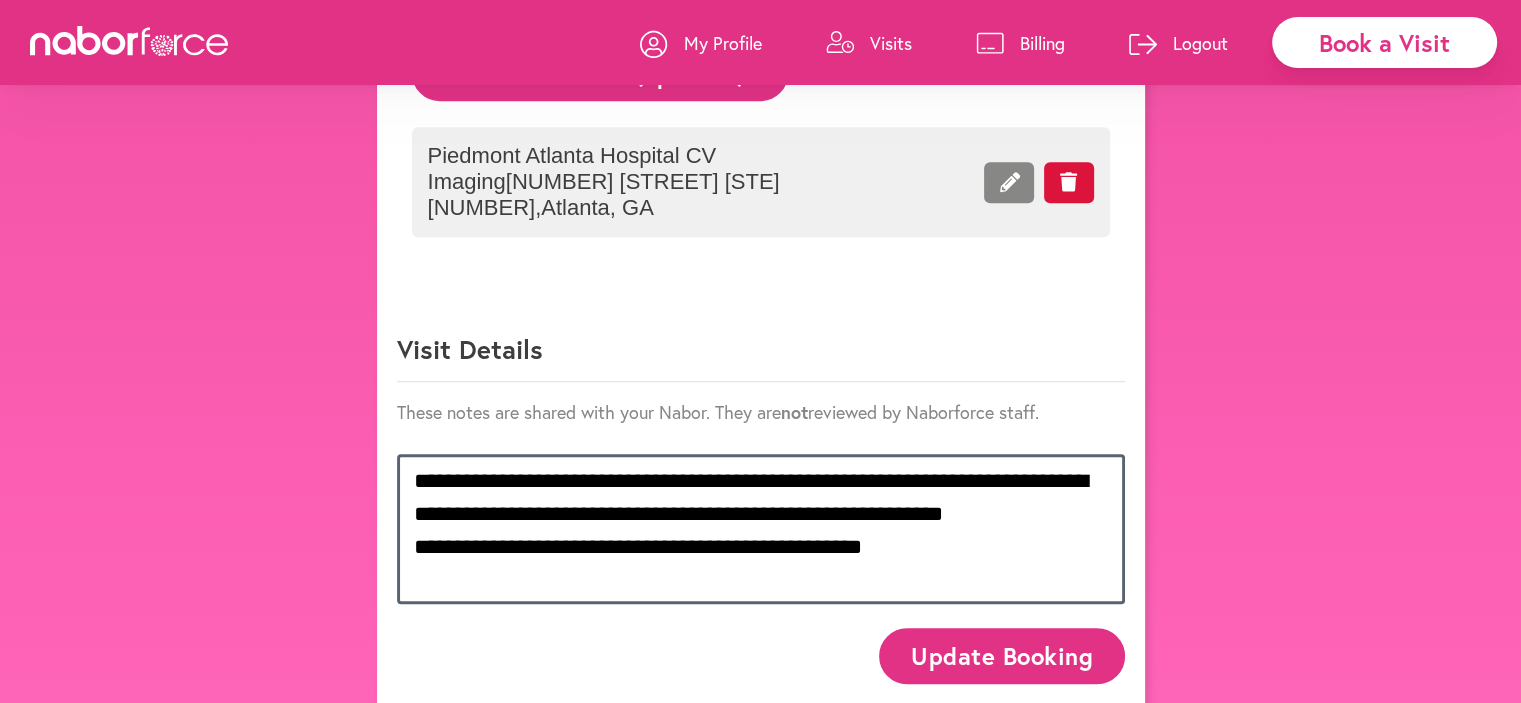 type on "**********" 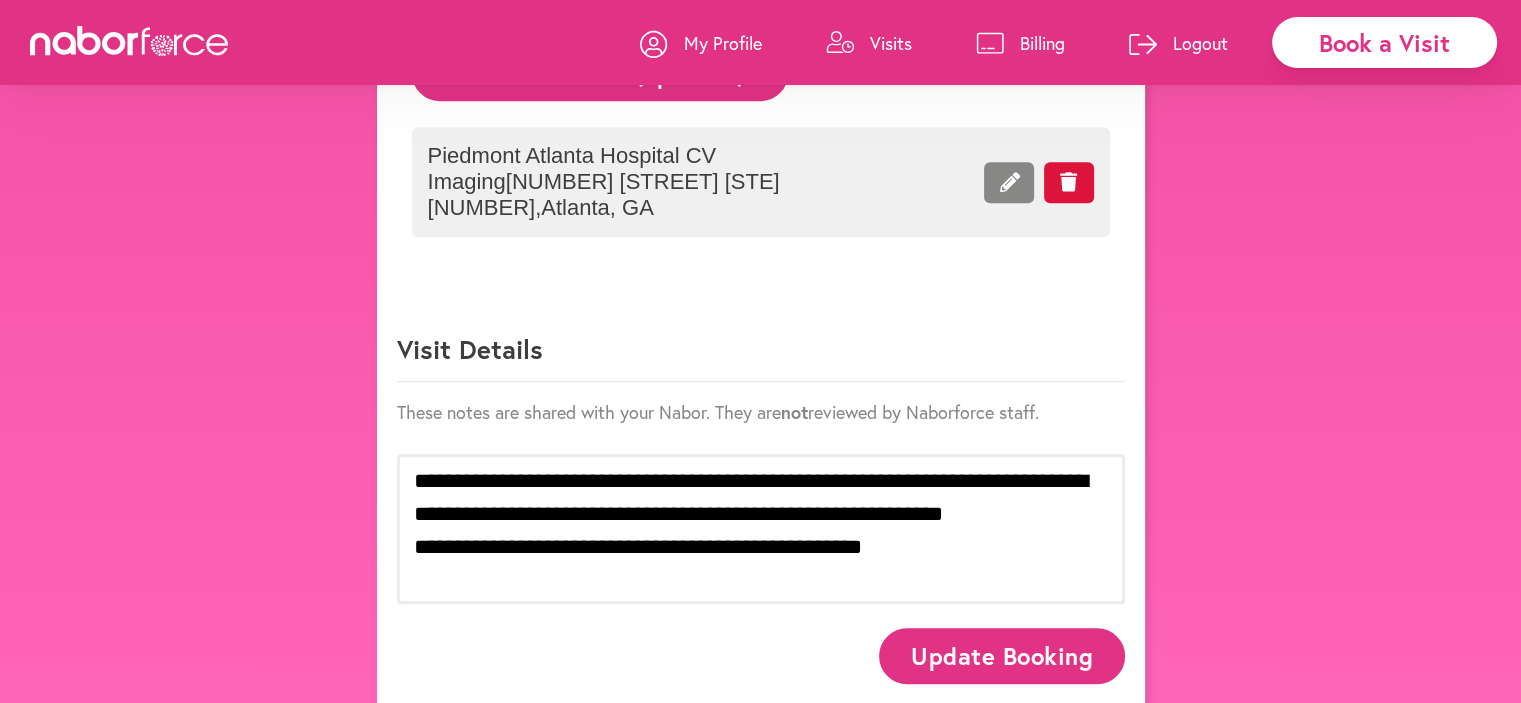 click on "Update Booking" at bounding box center [1001, 655] 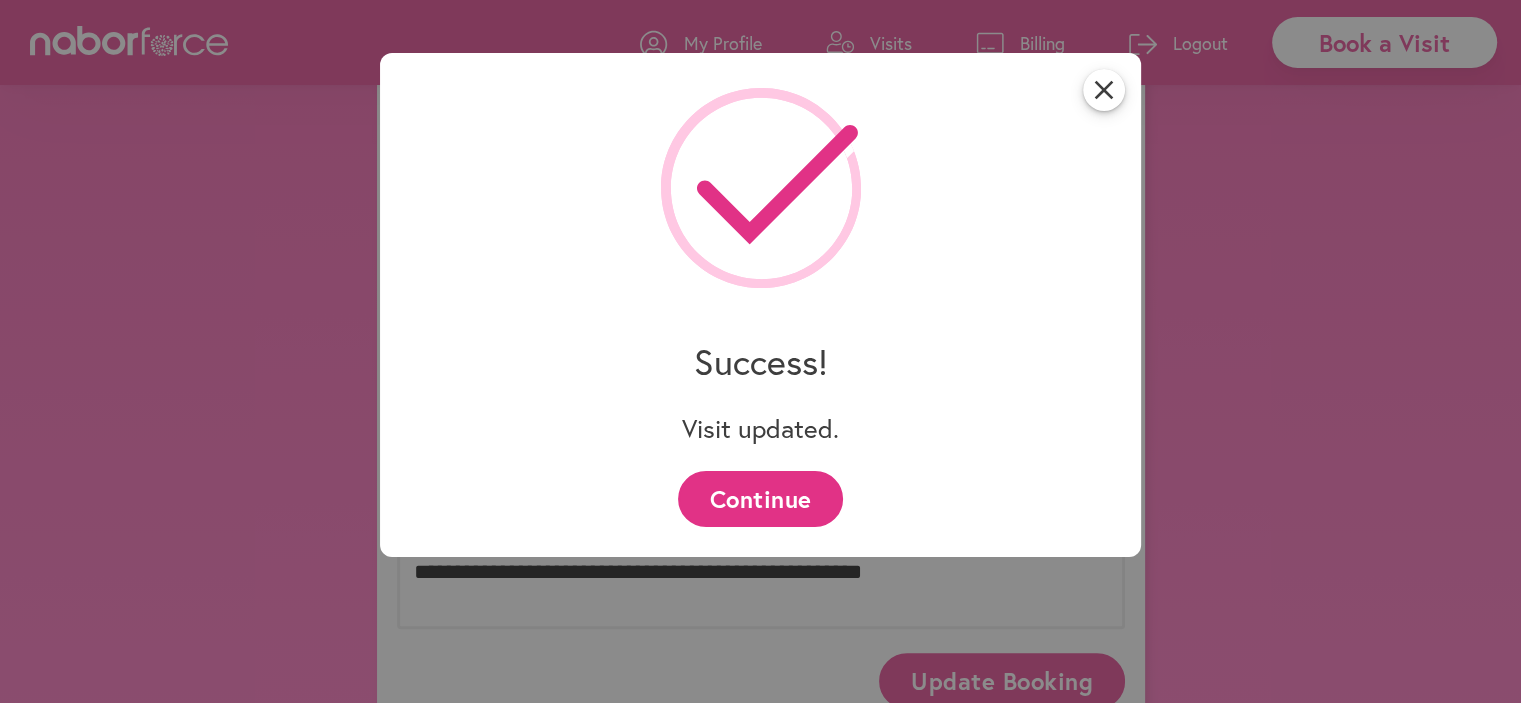 scroll, scrollTop: 1165, scrollLeft: 0, axis: vertical 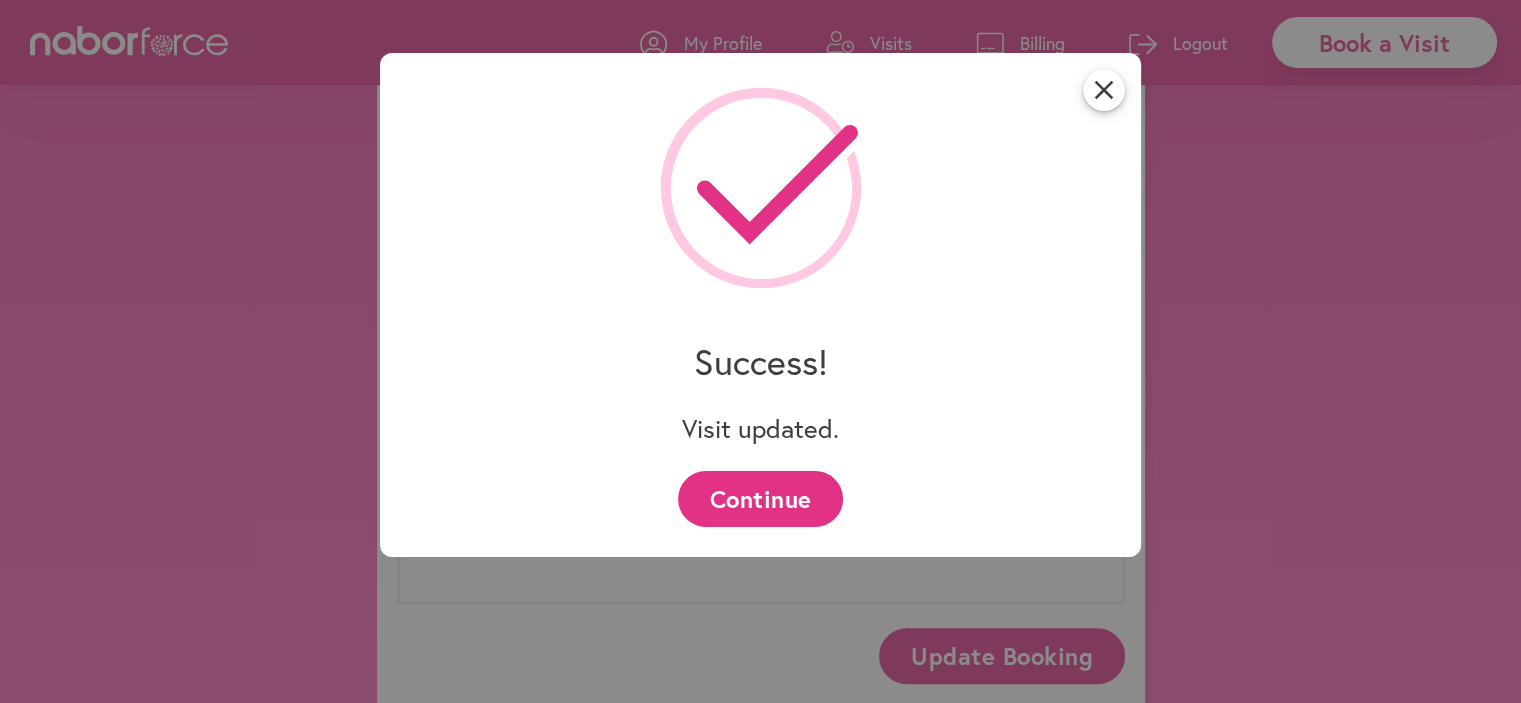 click on "Continue" at bounding box center [760, 498] 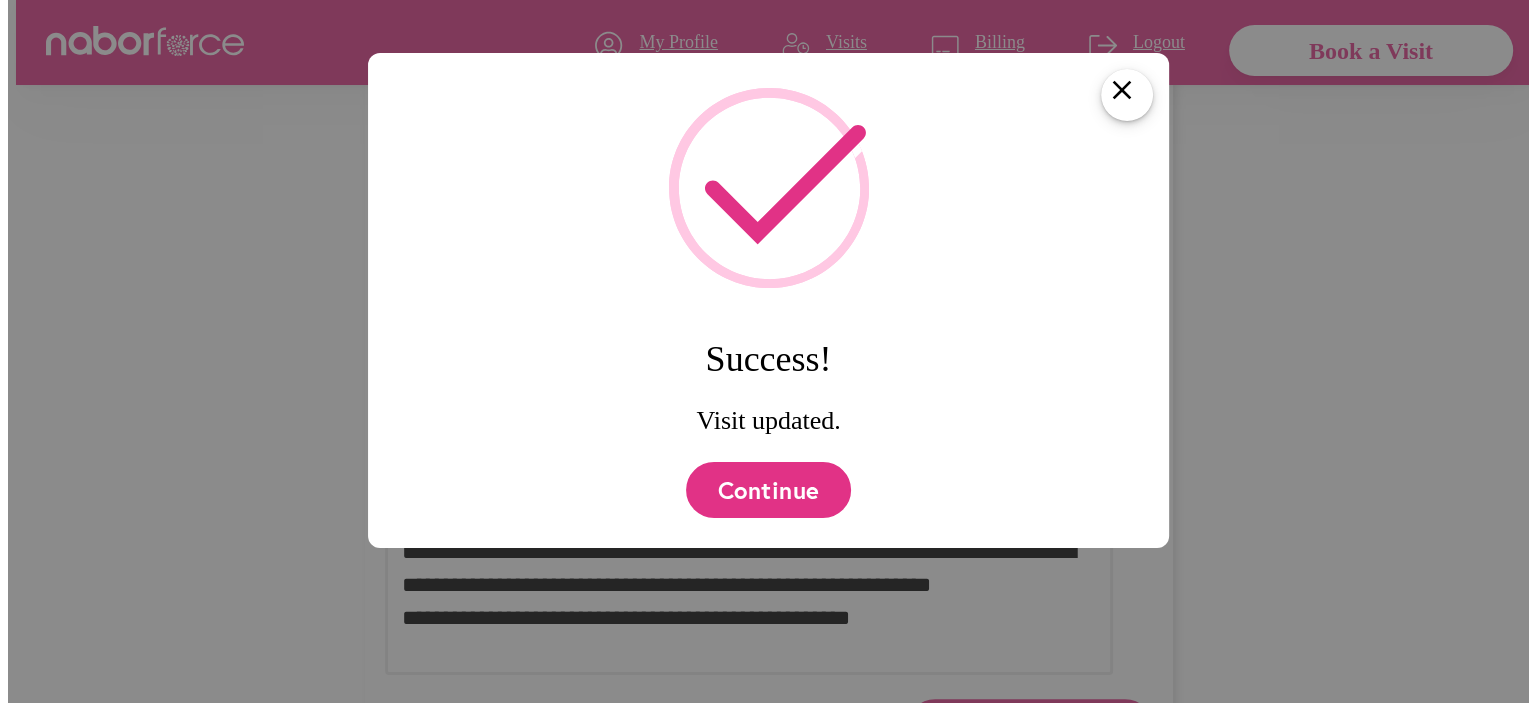 scroll, scrollTop: 0, scrollLeft: 0, axis: both 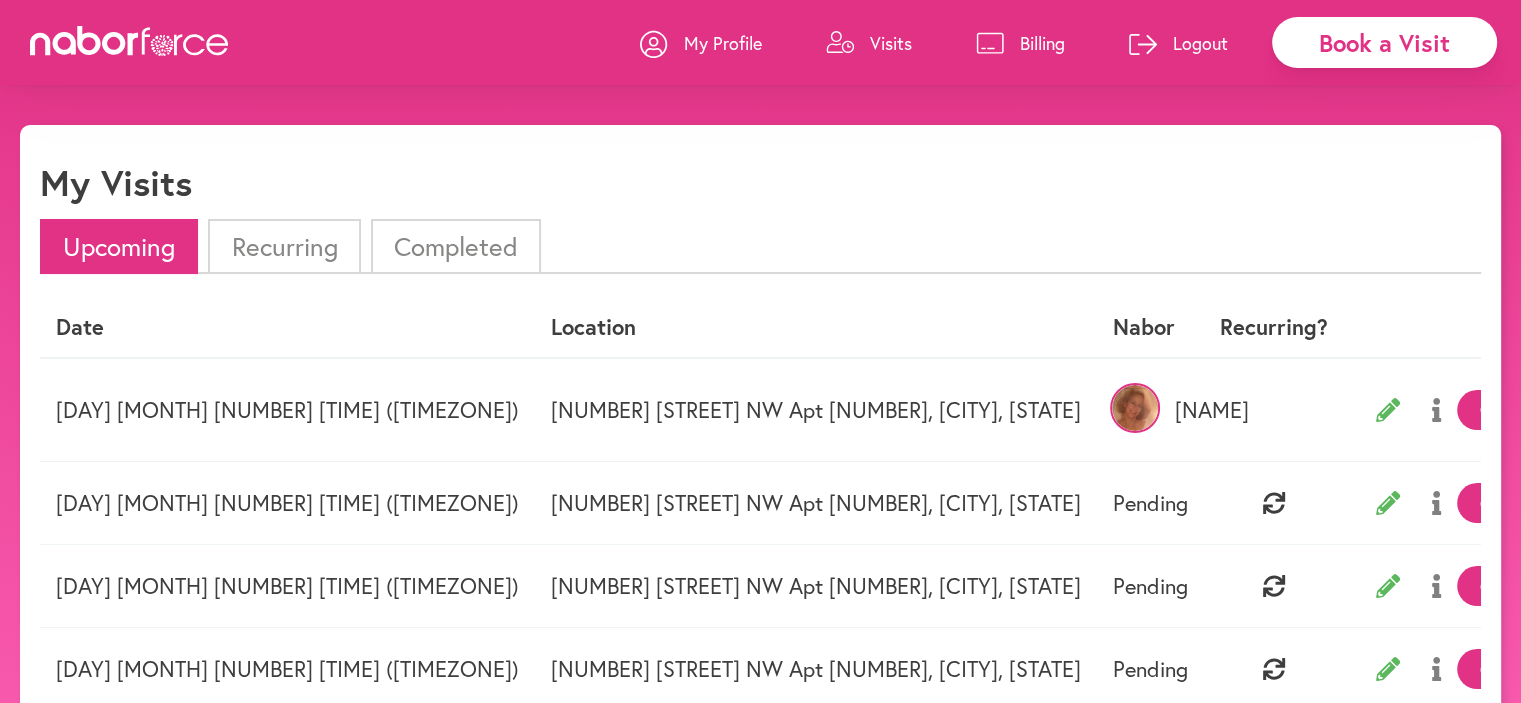 click 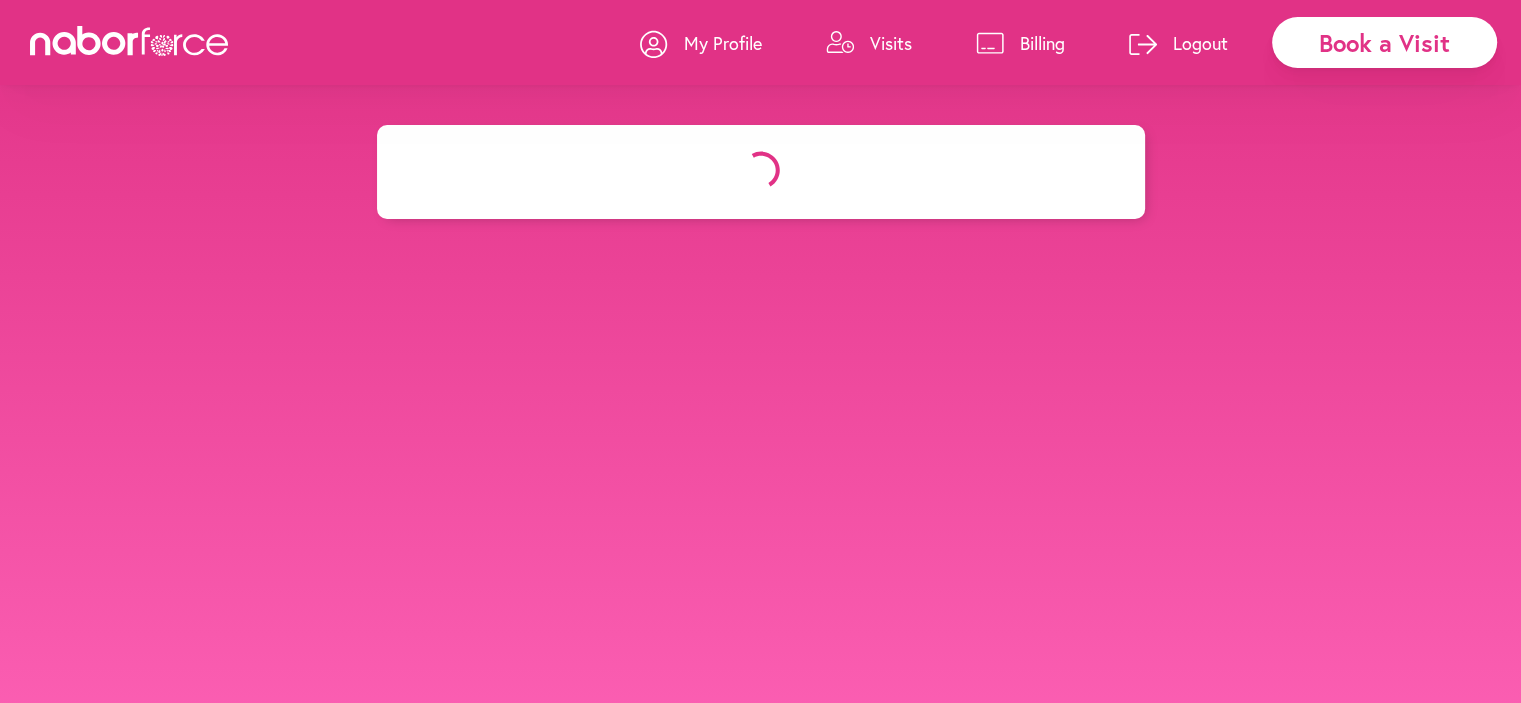 select on "********" 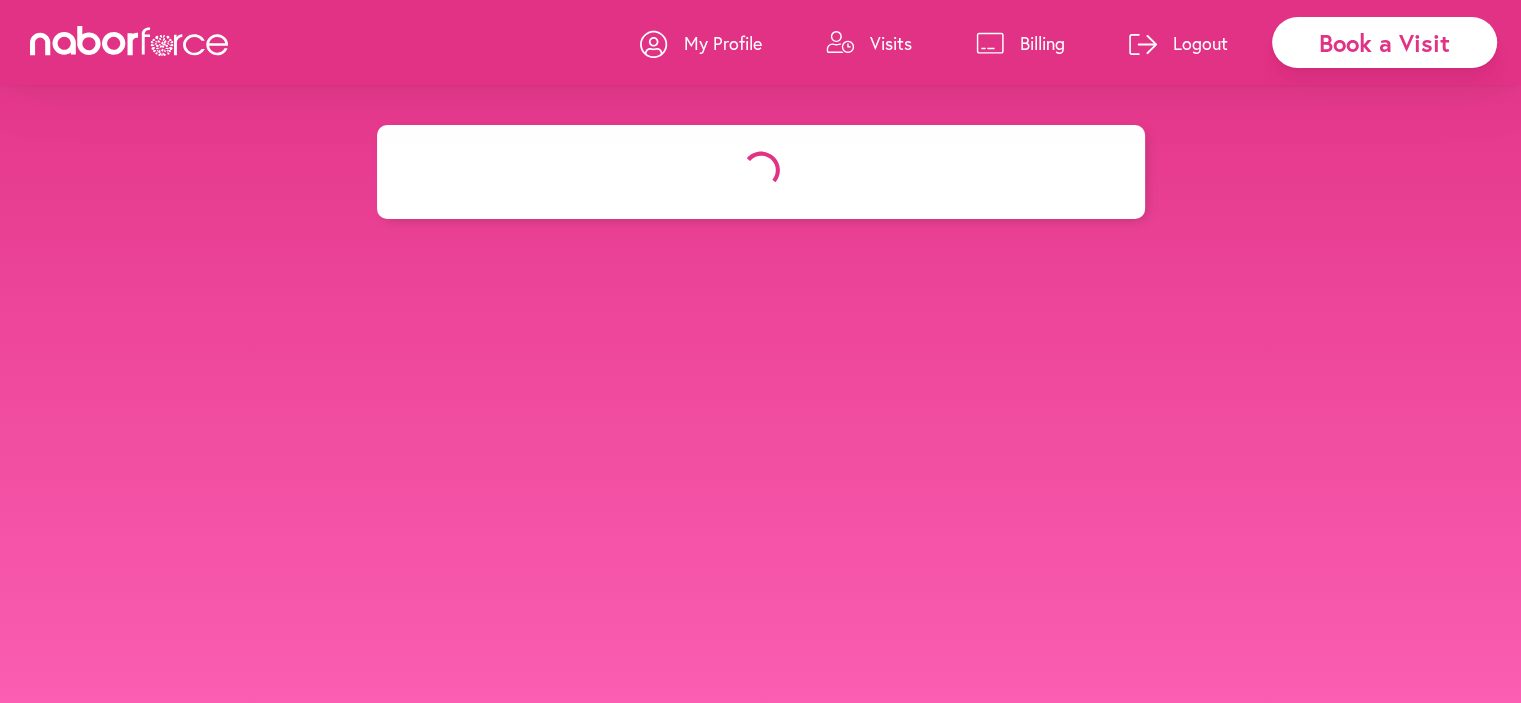 select on "***" 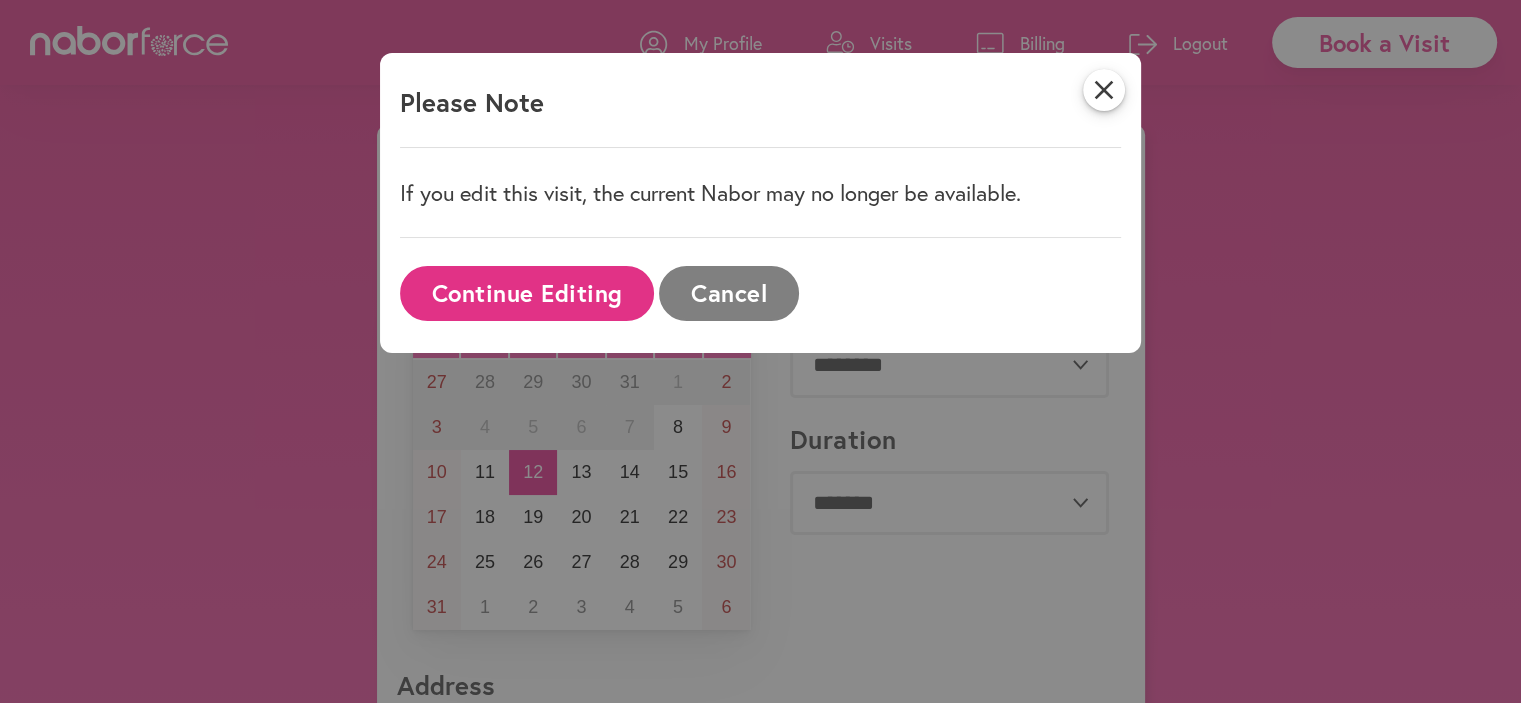 click on "Continue Editing" at bounding box center (527, 293) 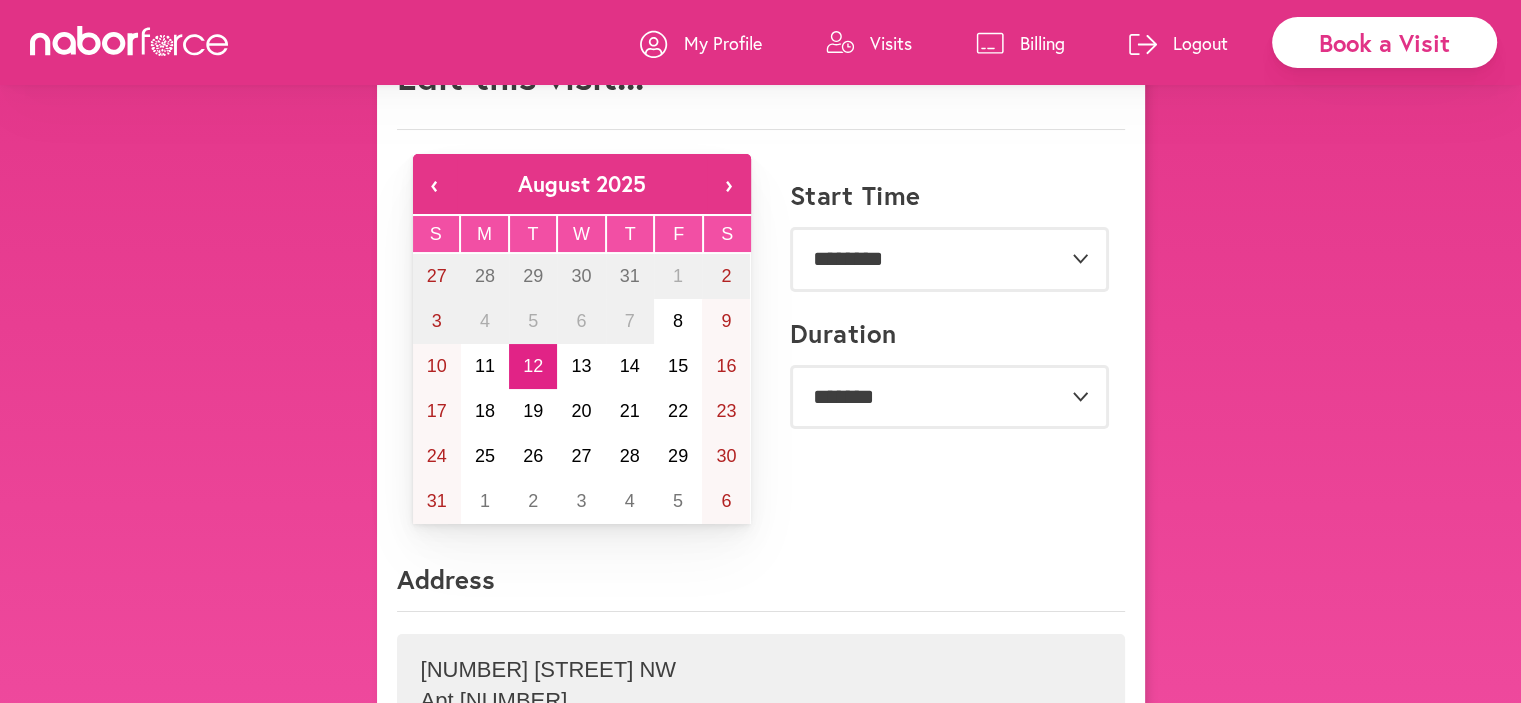scroll, scrollTop: 0, scrollLeft: 0, axis: both 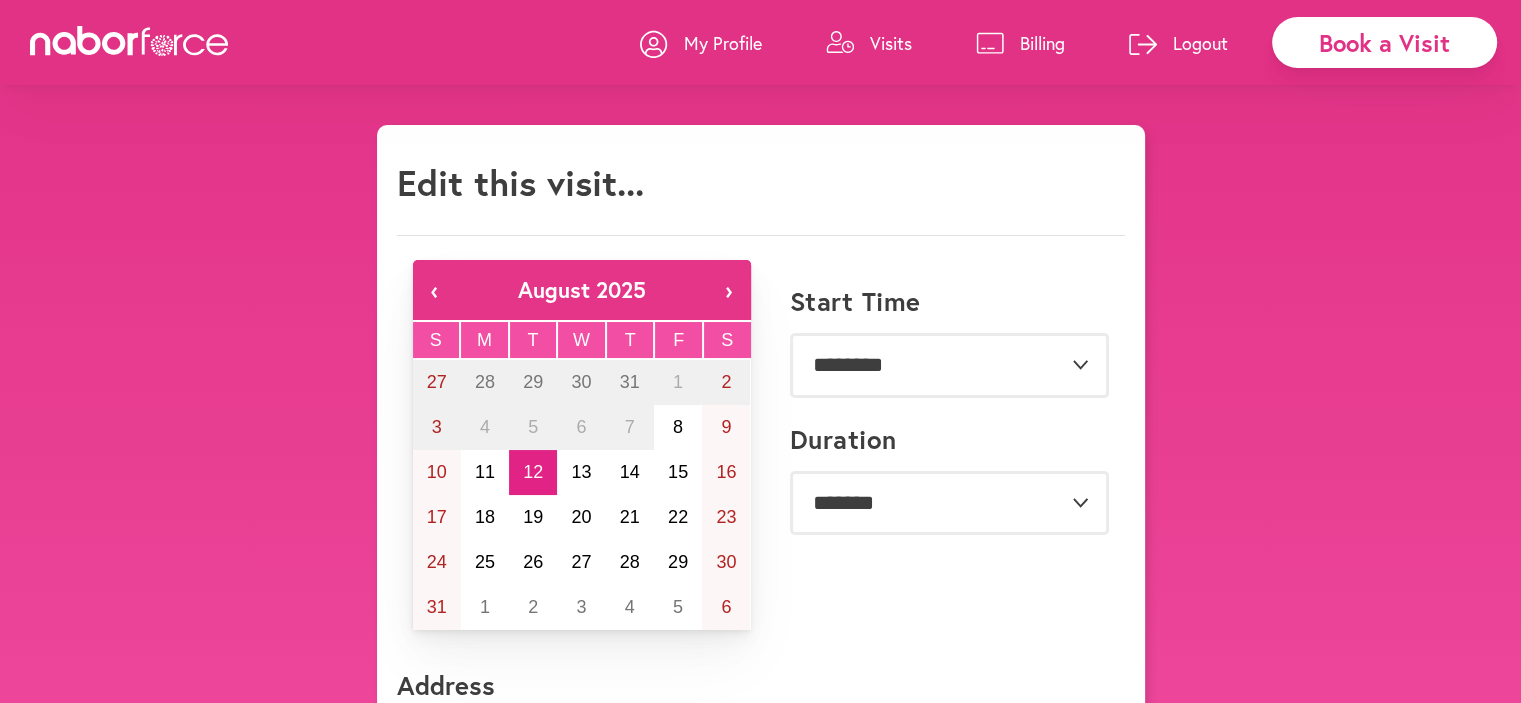 click on "Logout" at bounding box center (1200, 43) 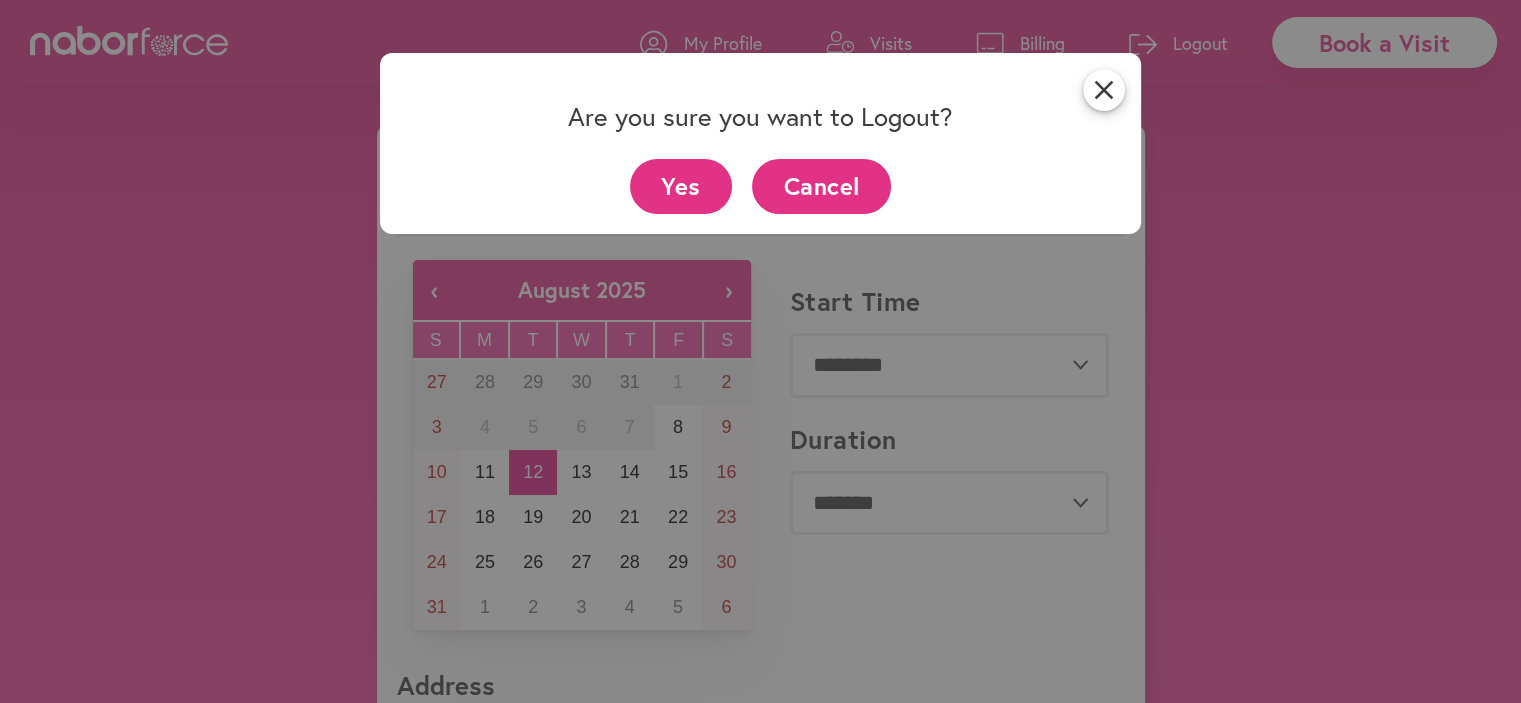 click on "Yes" at bounding box center (681, 186) 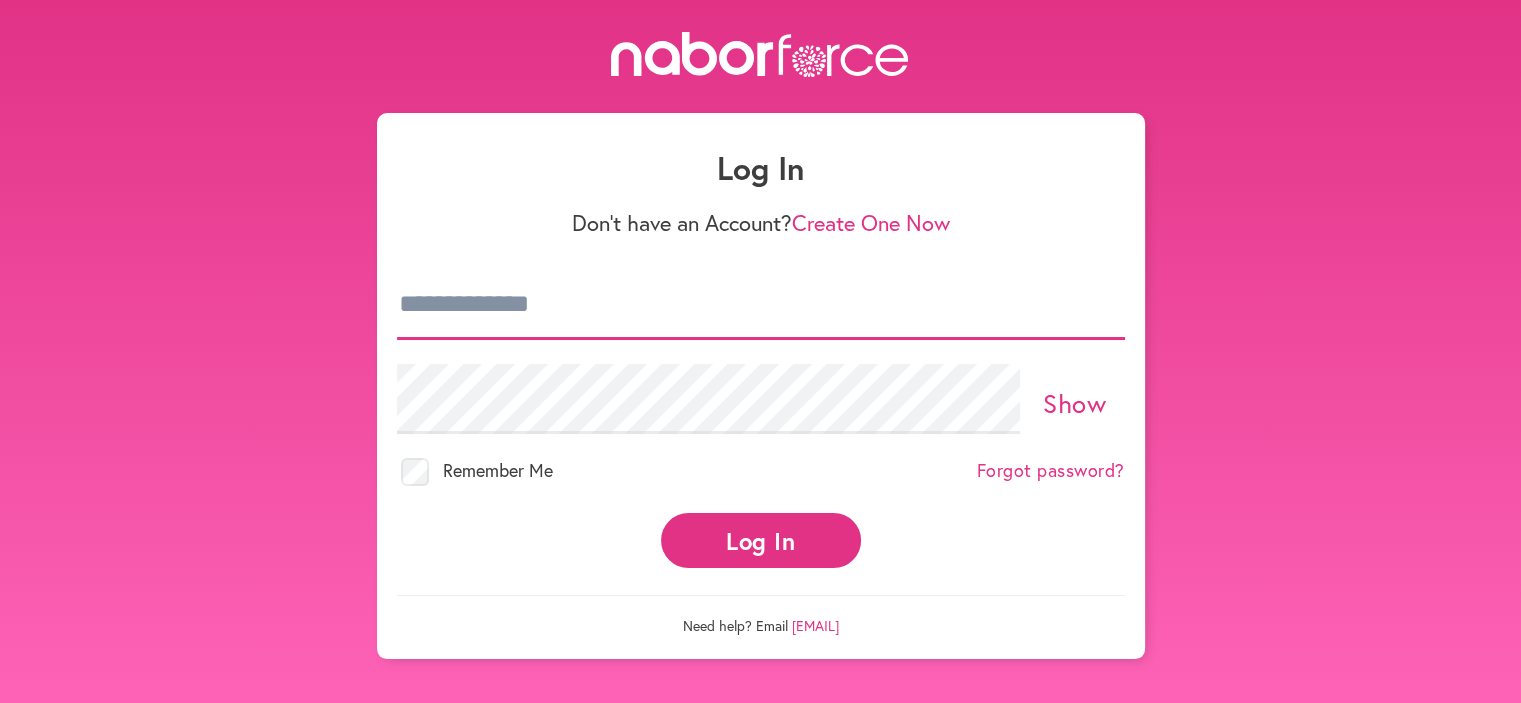 type on "**********" 